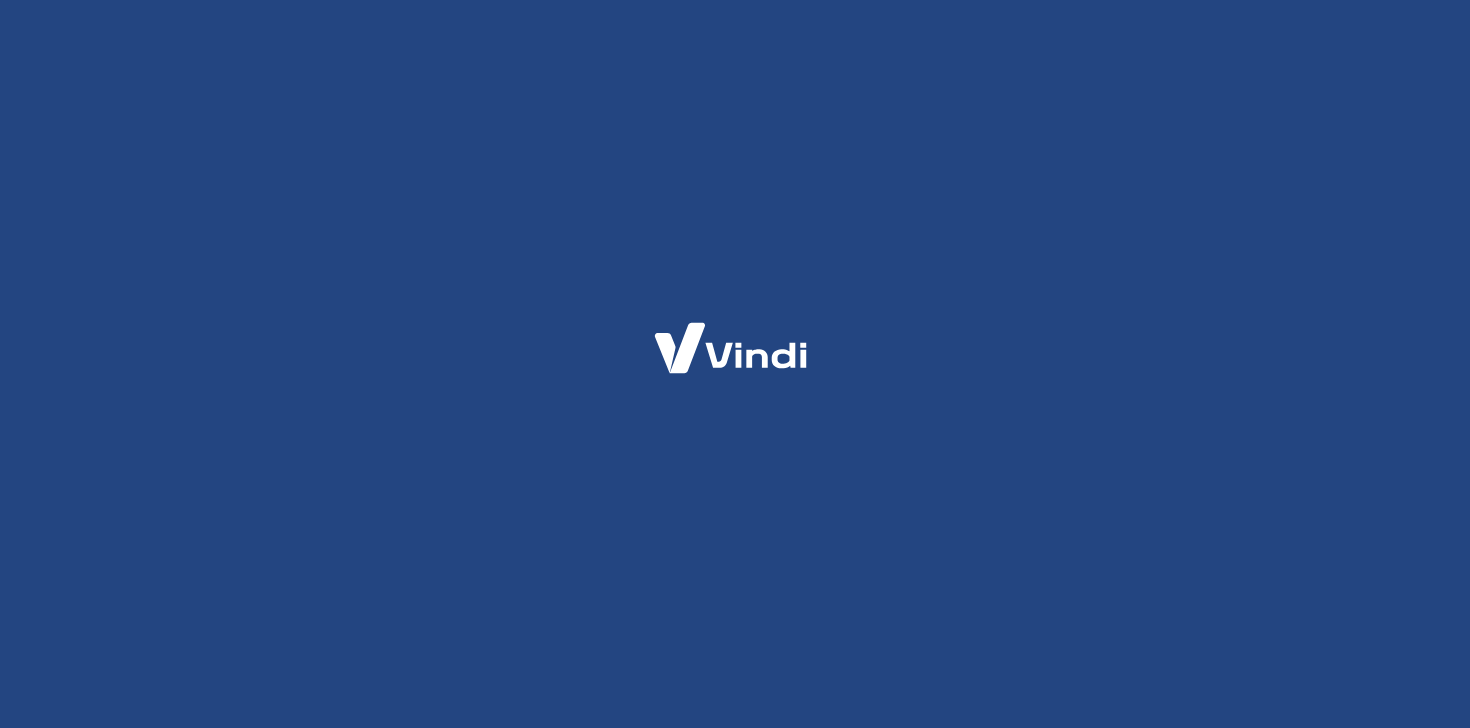 scroll, scrollTop: 0, scrollLeft: 0, axis: both 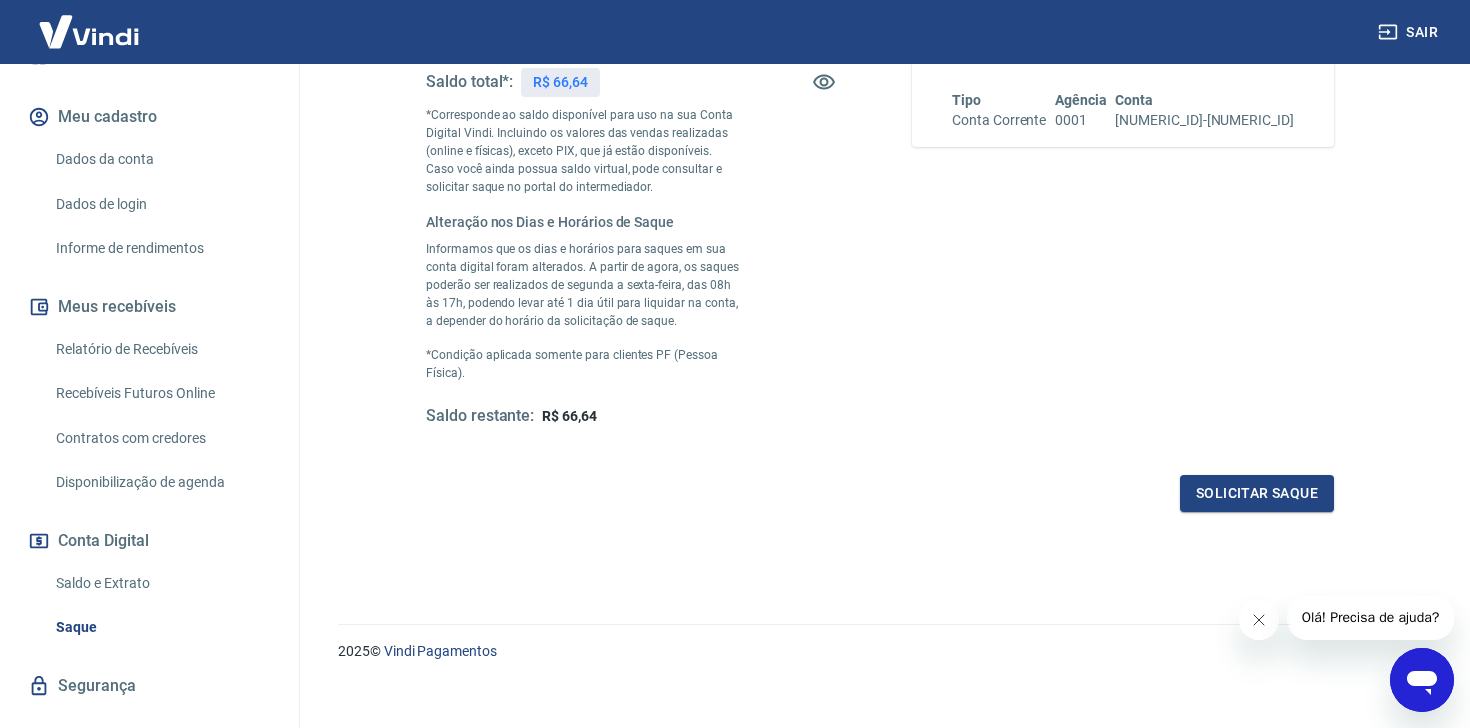click on "Saldo e Extrato" at bounding box center (161, 583) 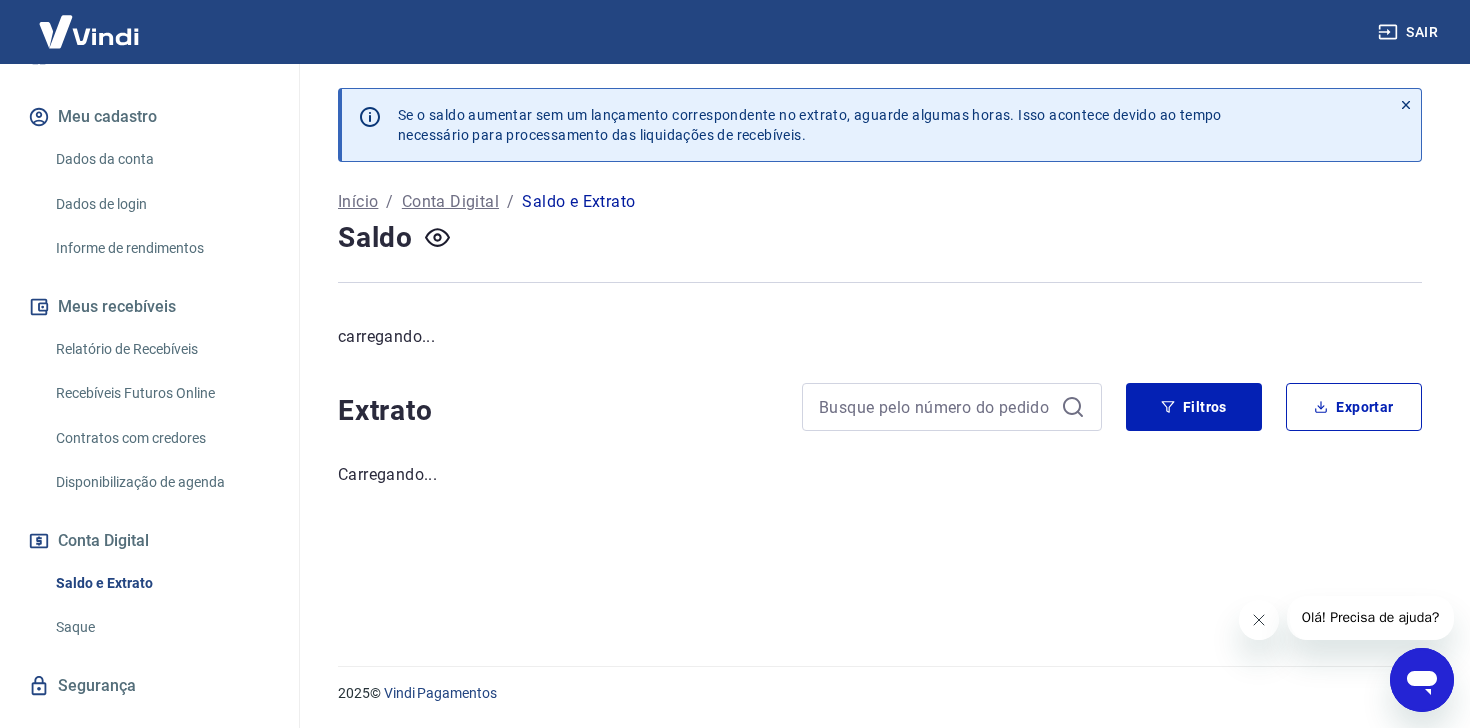 scroll, scrollTop: 0, scrollLeft: 0, axis: both 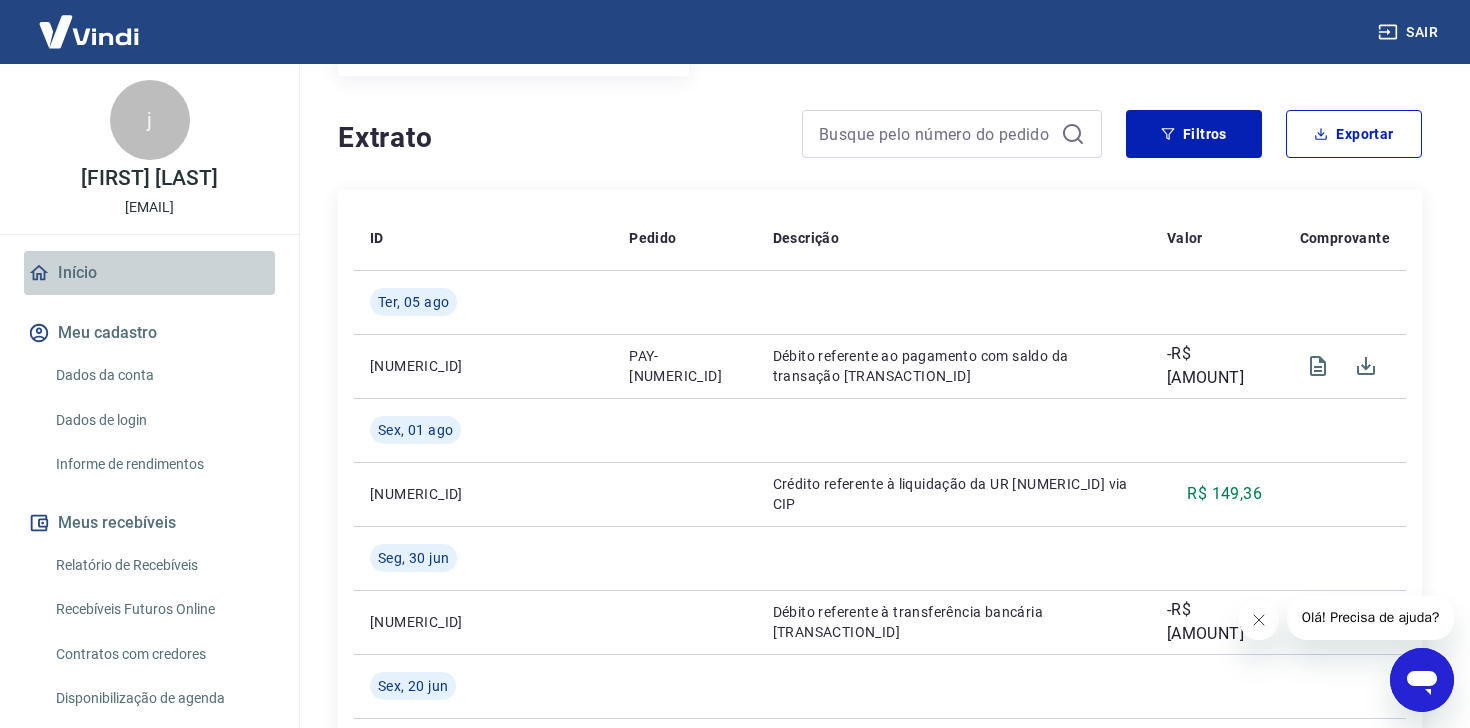 click on "Início" at bounding box center [149, 273] 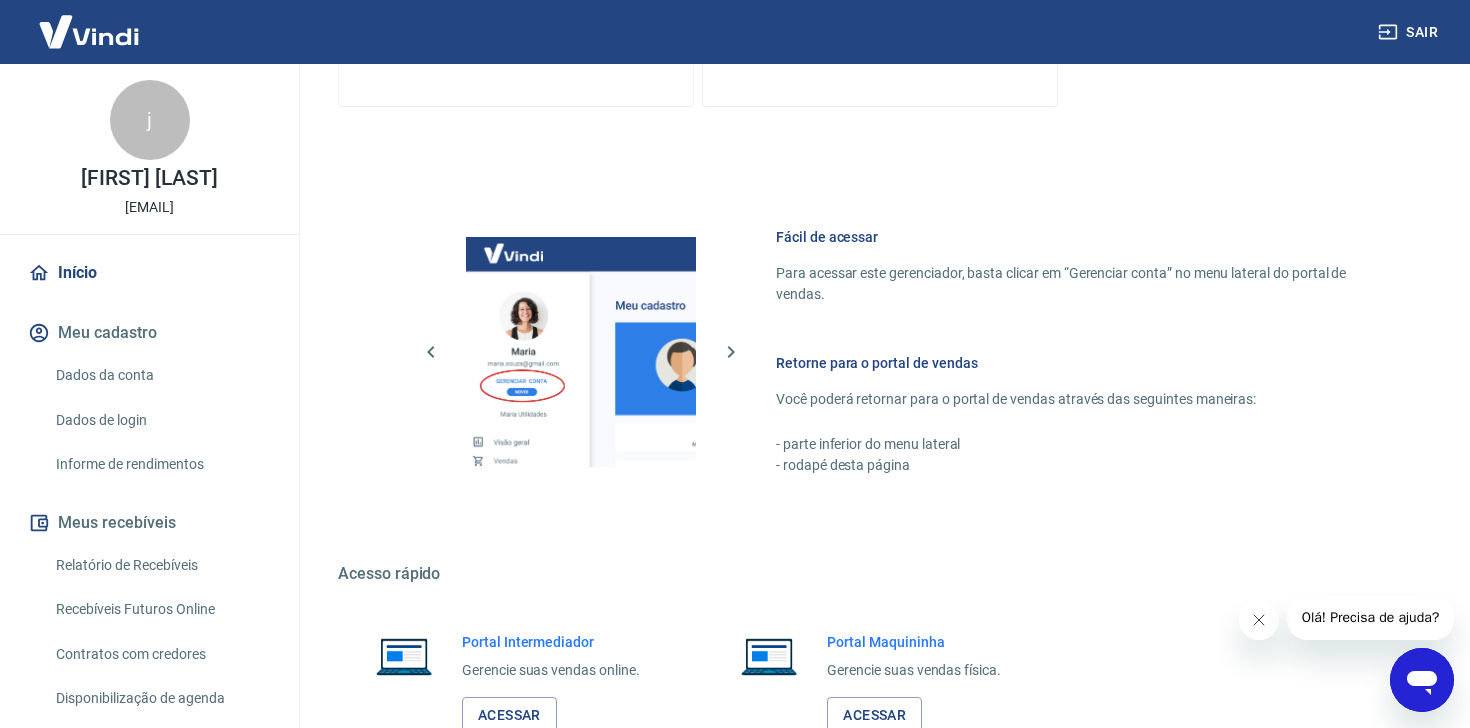 scroll, scrollTop: 825, scrollLeft: 0, axis: vertical 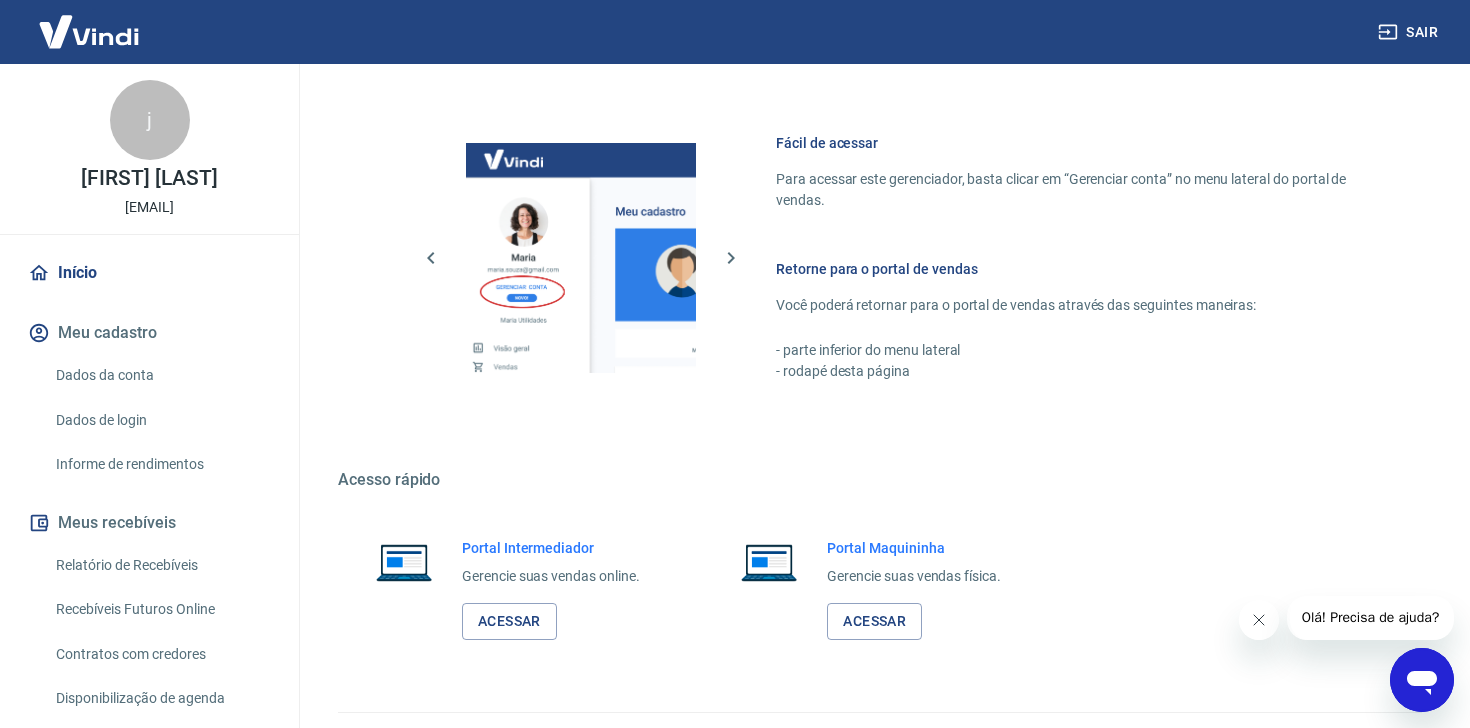 click on "Relatório de Recebíveis" at bounding box center (161, 565) 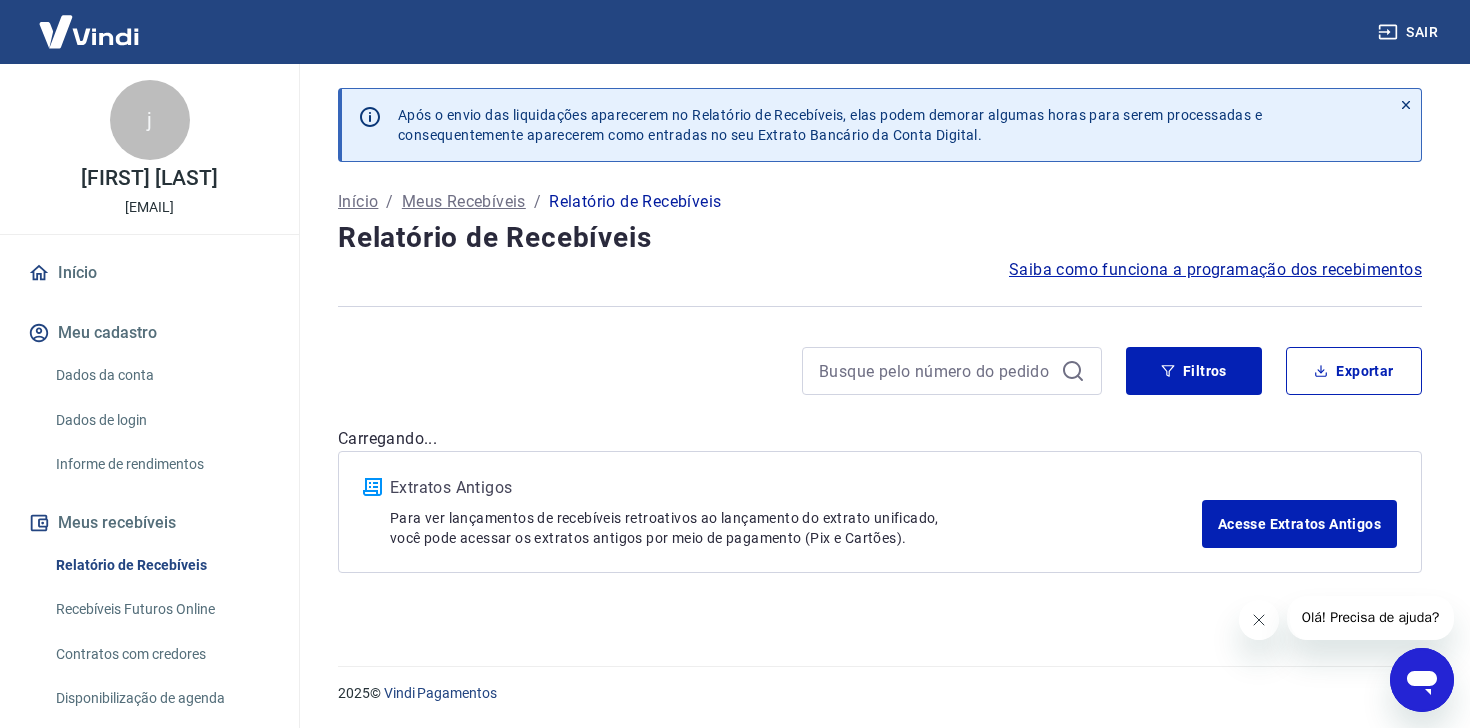 scroll, scrollTop: 0, scrollLeft: 0, axis: both 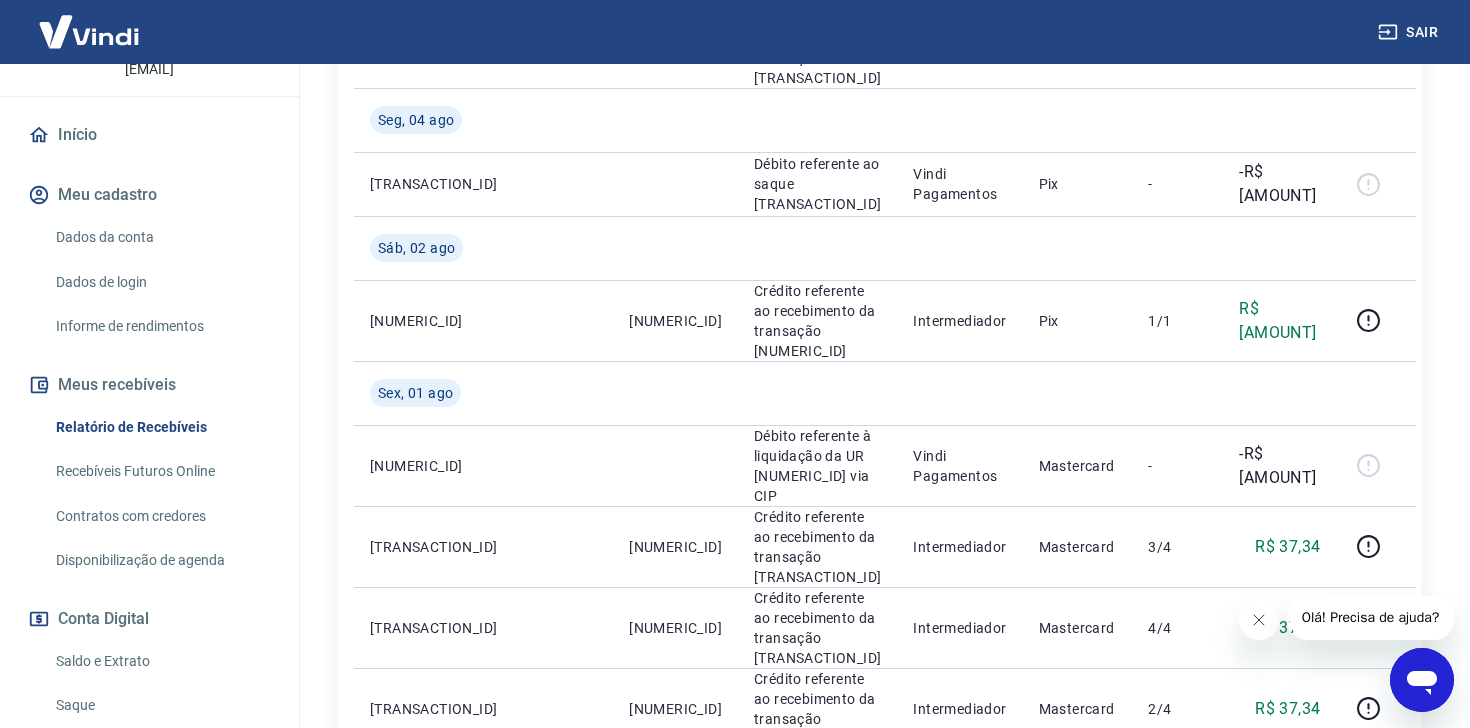 click on "Recebíveis Futuros Online" at bounding box center [161, 471] 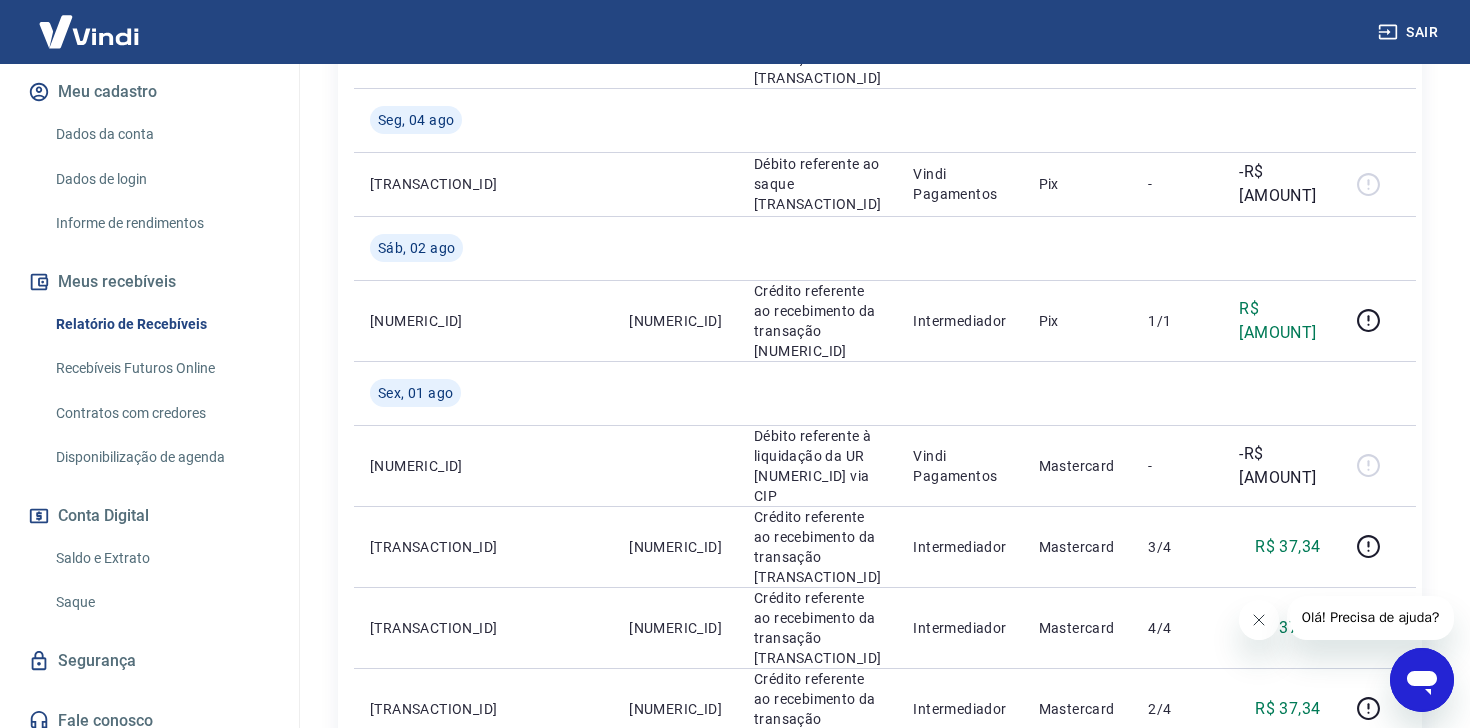 scroll, scrollTop: 243, scrollLeft: 0, axis: vertical 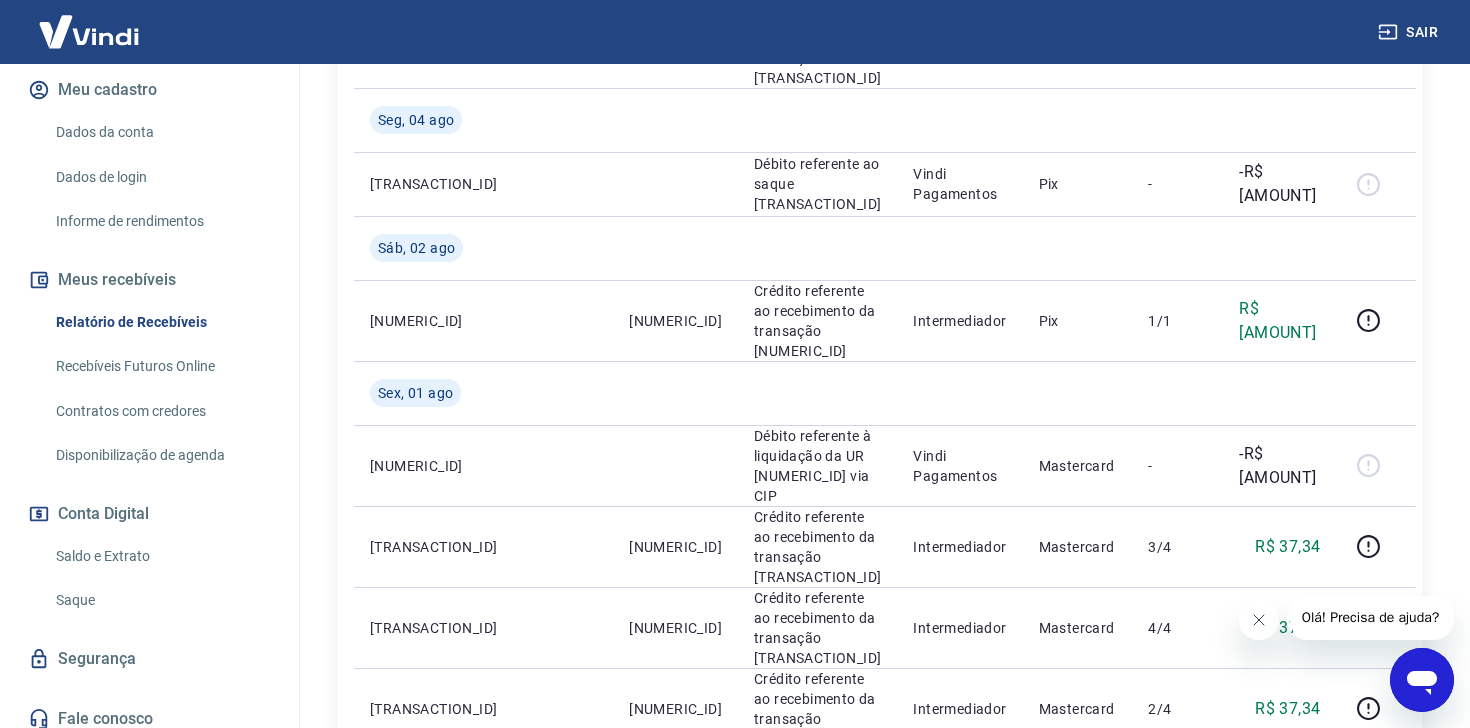 click on "Saldo e Extrato" at bounding box center [161, 556] 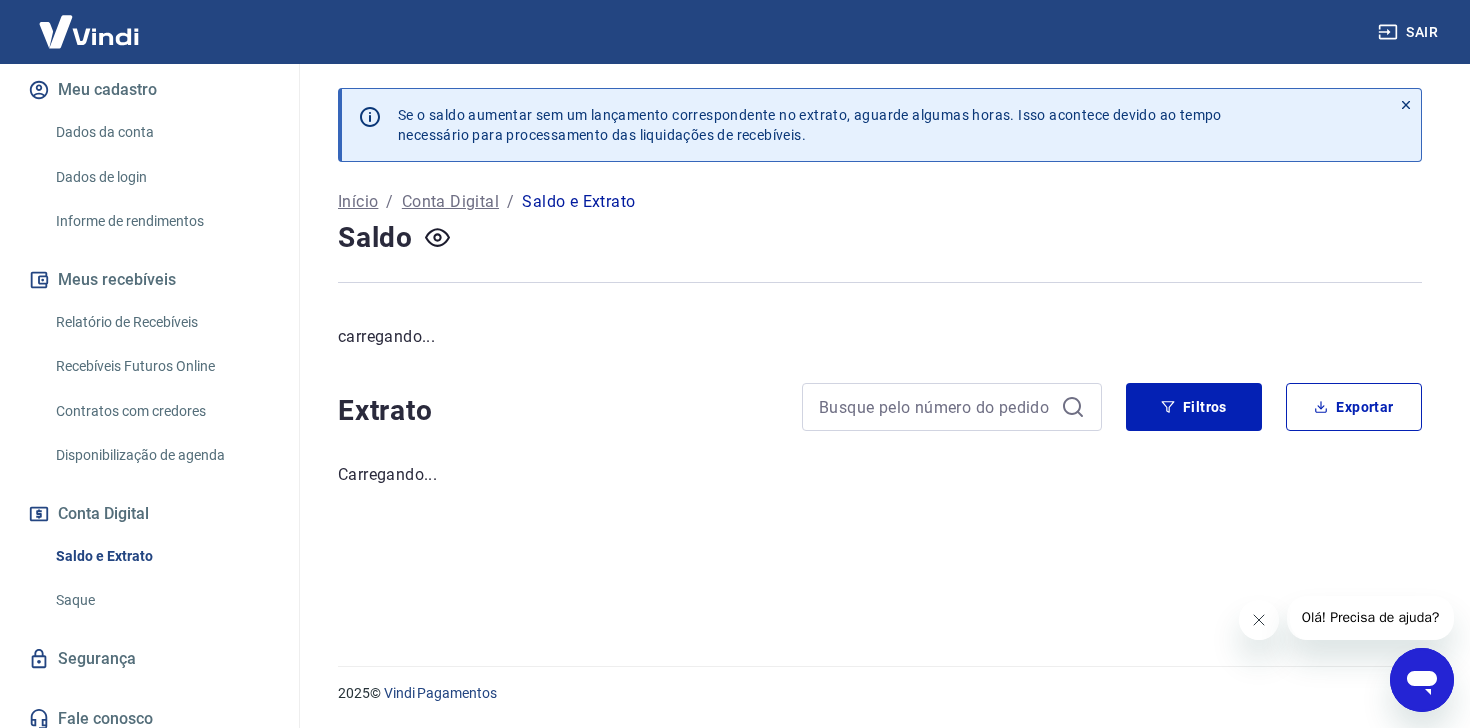 scroll, scrollTop: 0, scrollLeft: 0, axis: both 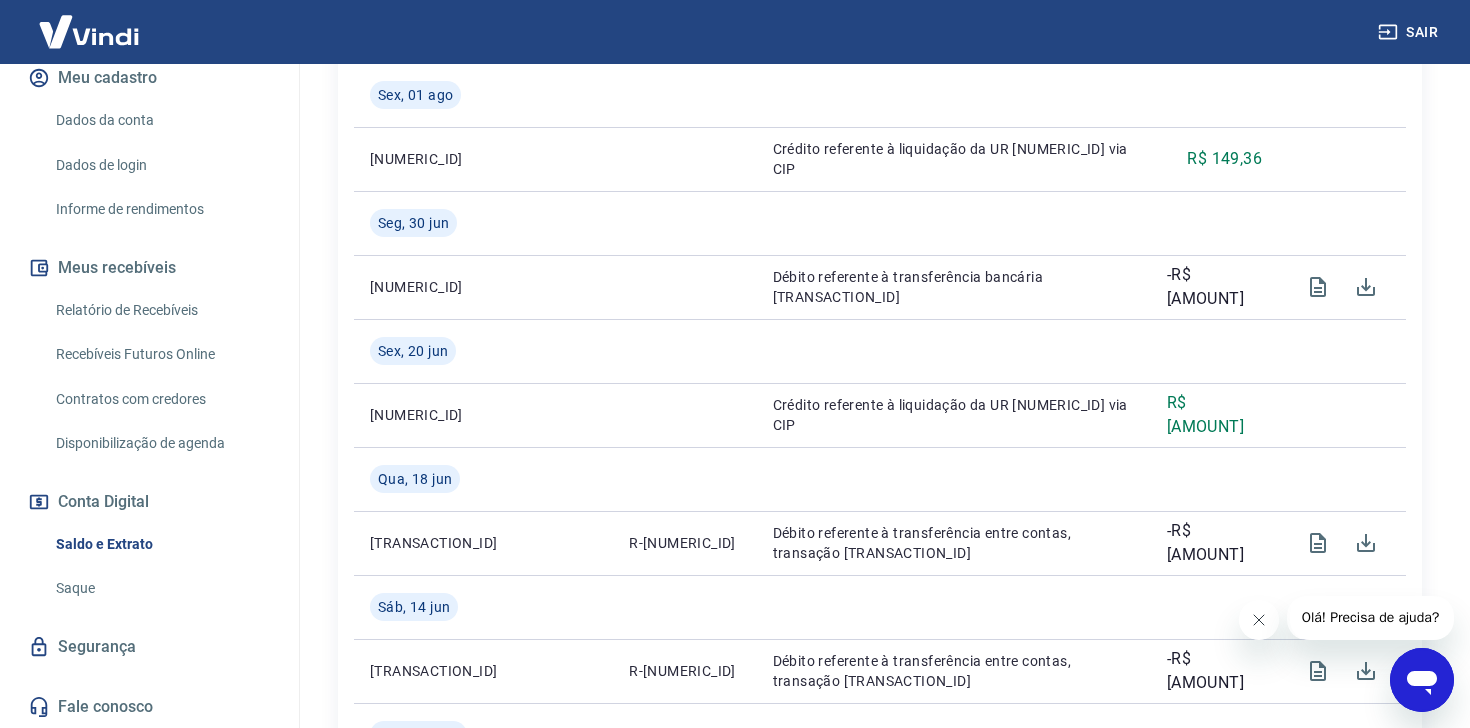 click on "Saque" at bounding box center (161, 588) 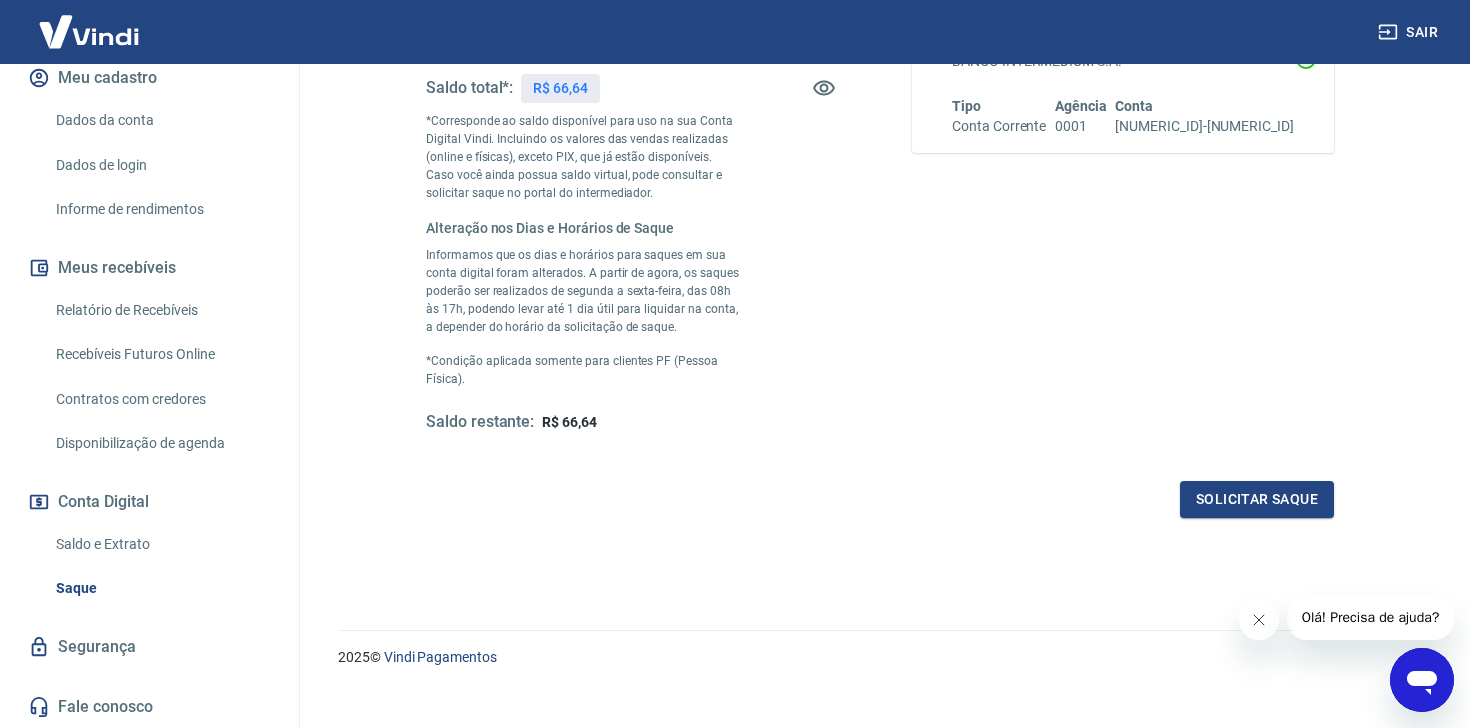 scroll, scrollTop: 446, scrollLeft: 0, axis: vertical 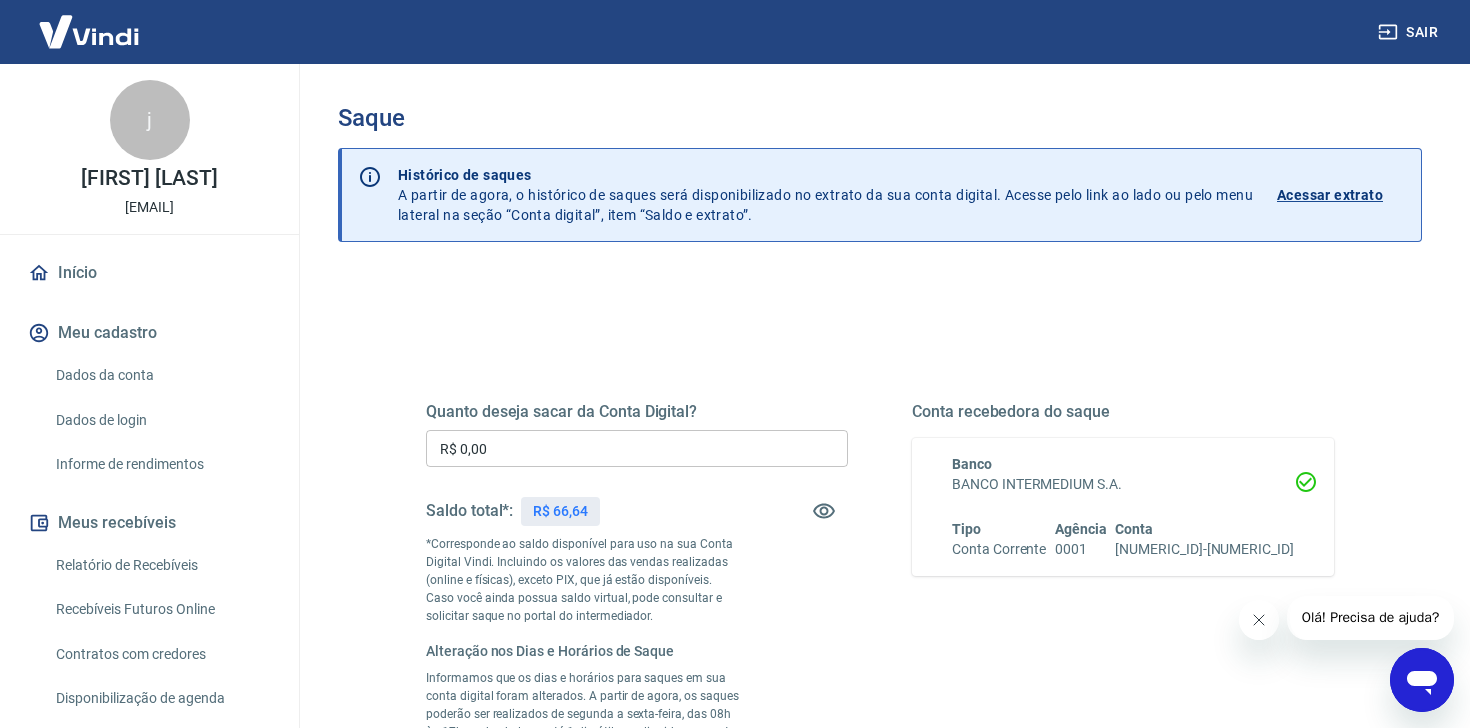 click on "Acessar extrato" at bounding box center (1330, 195) 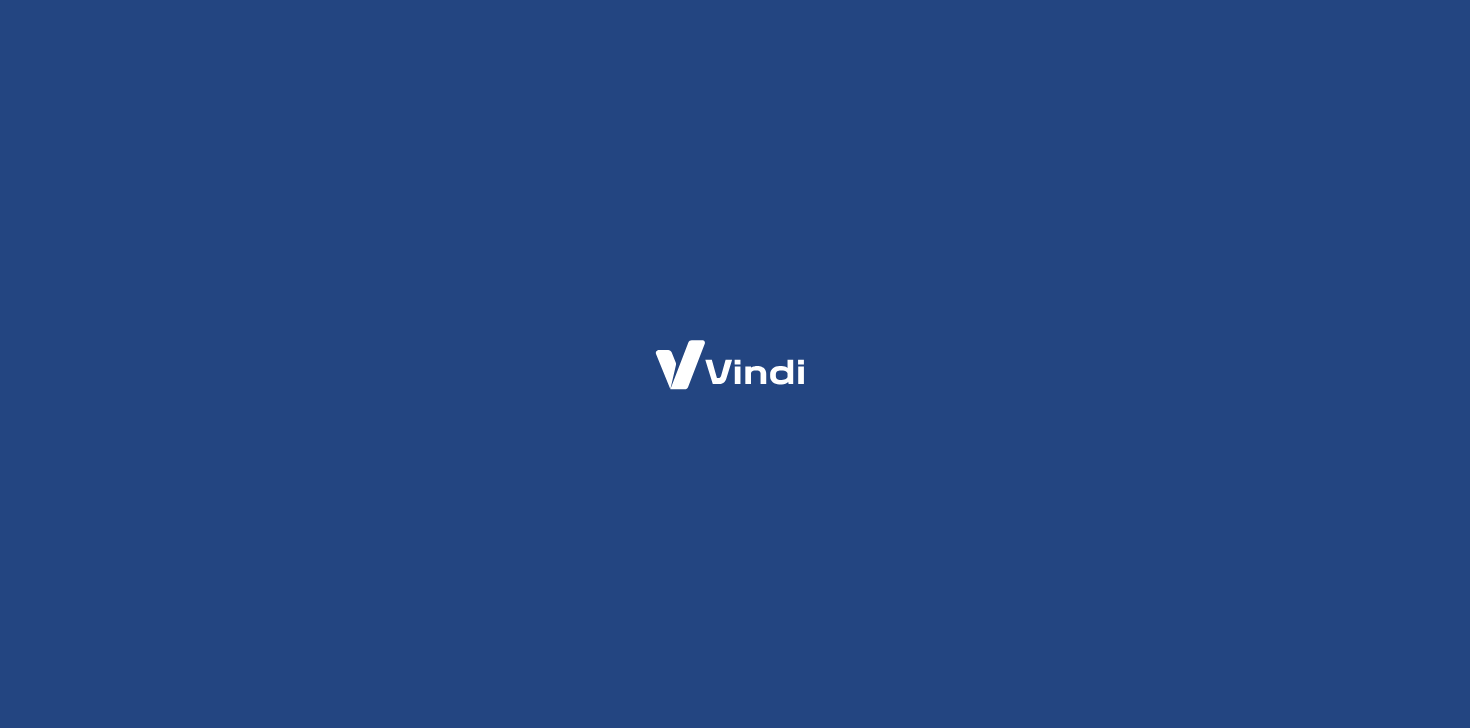 scroll, scrollTop: 0, scrollLeft: 0, axis: both 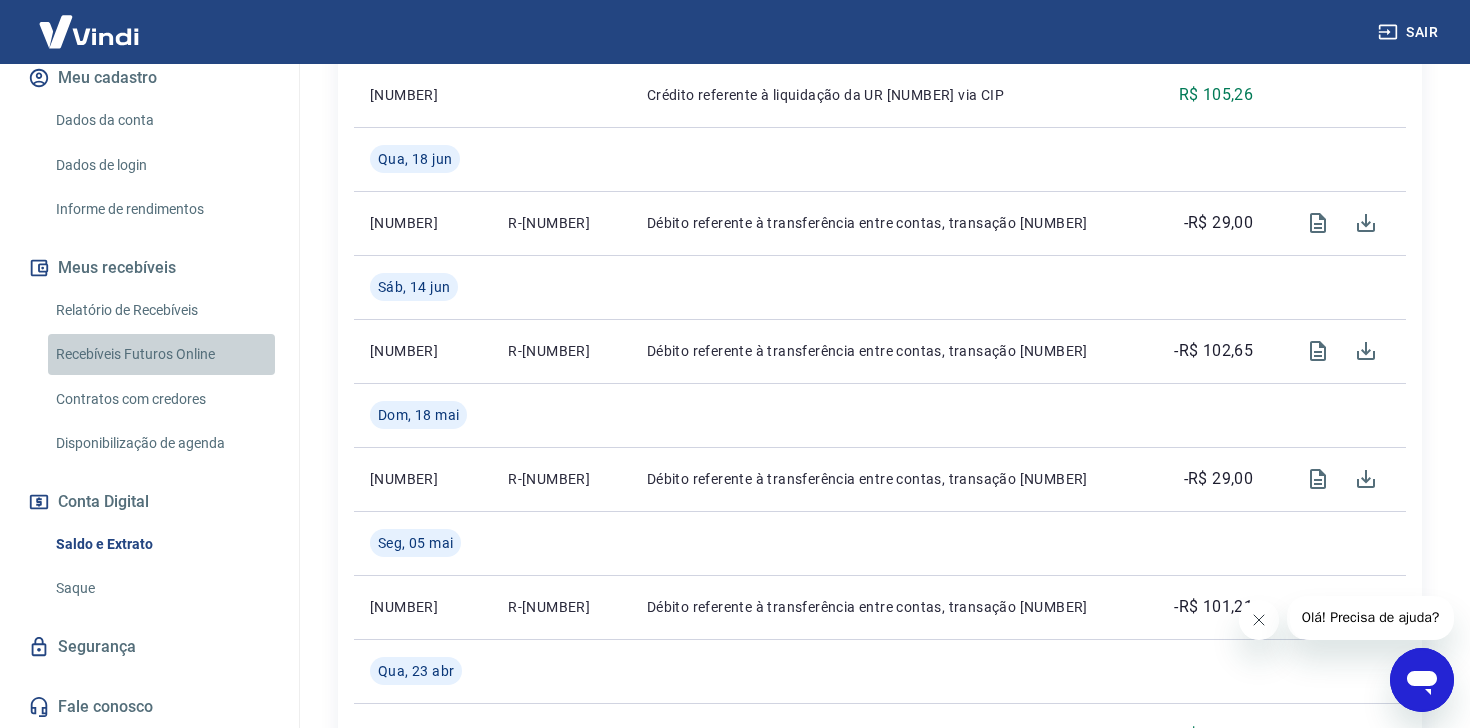 click on "Recebíveis Futuros Online" at bounding box center [161, 354] 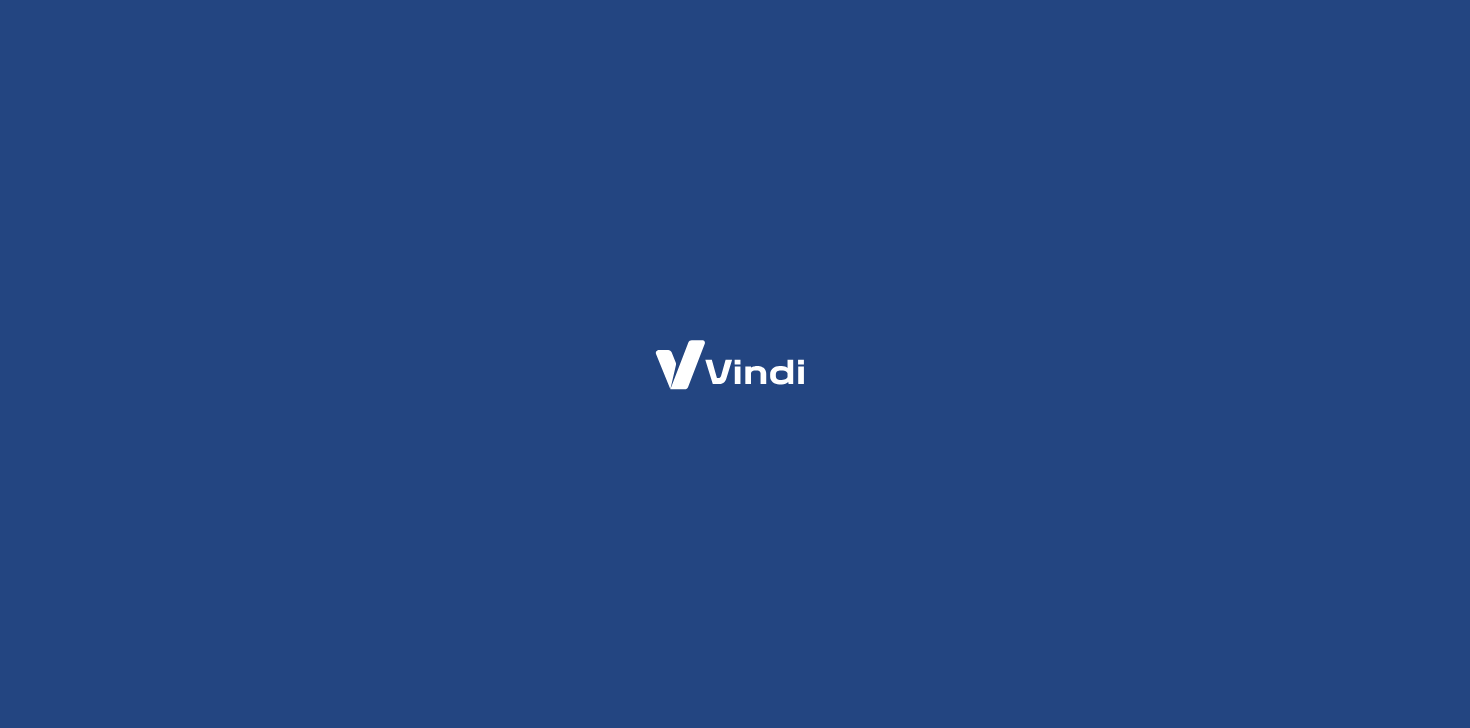 scroll, scrollTop: 0, scrollLeft: 0, axis: both 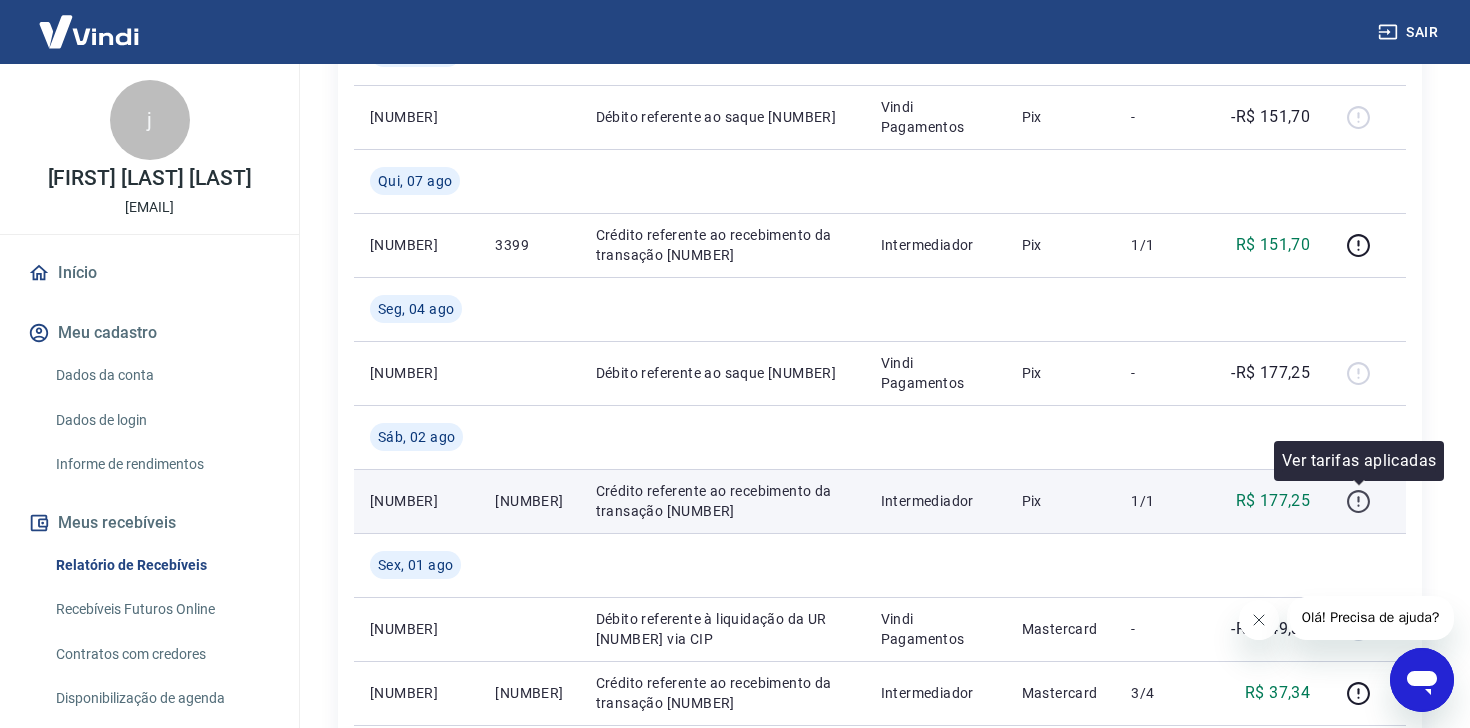 click 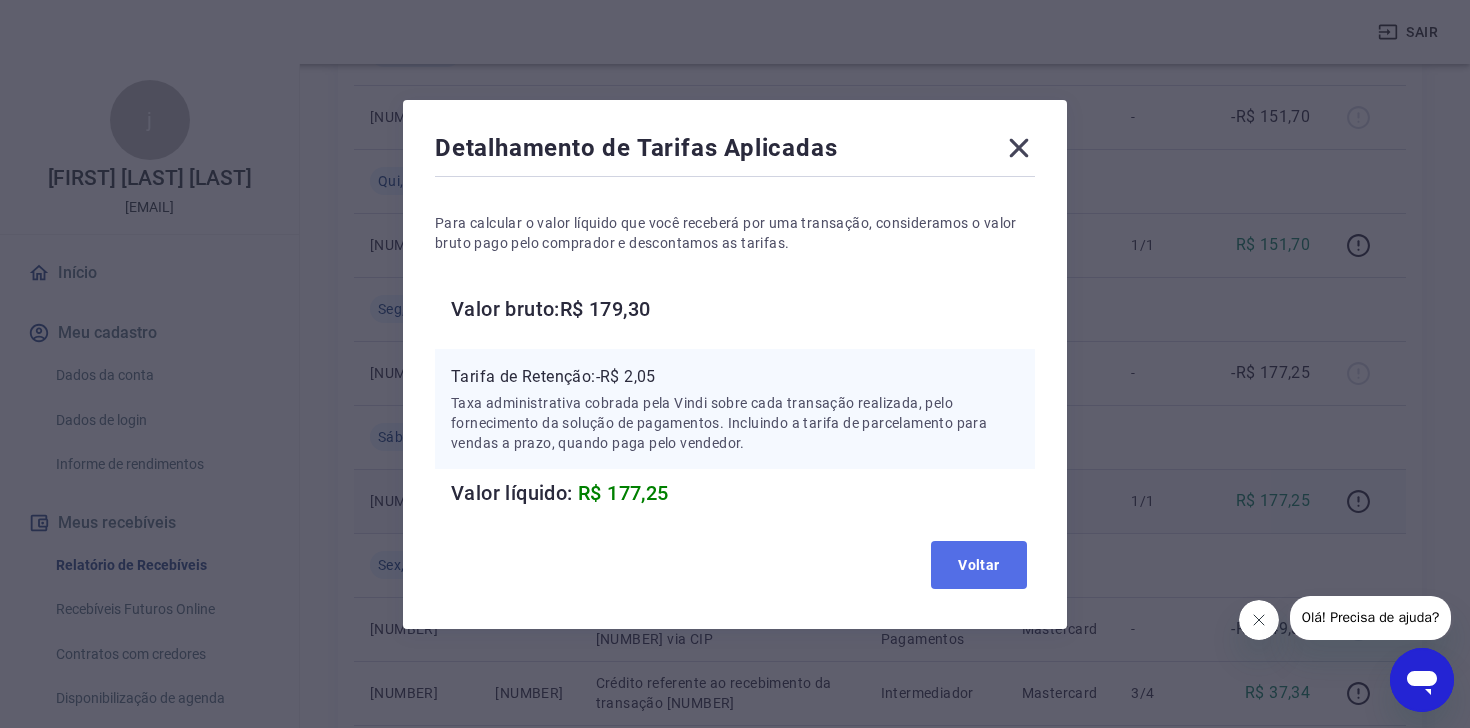 click on "Voltar" at bounding box center (979, 565) 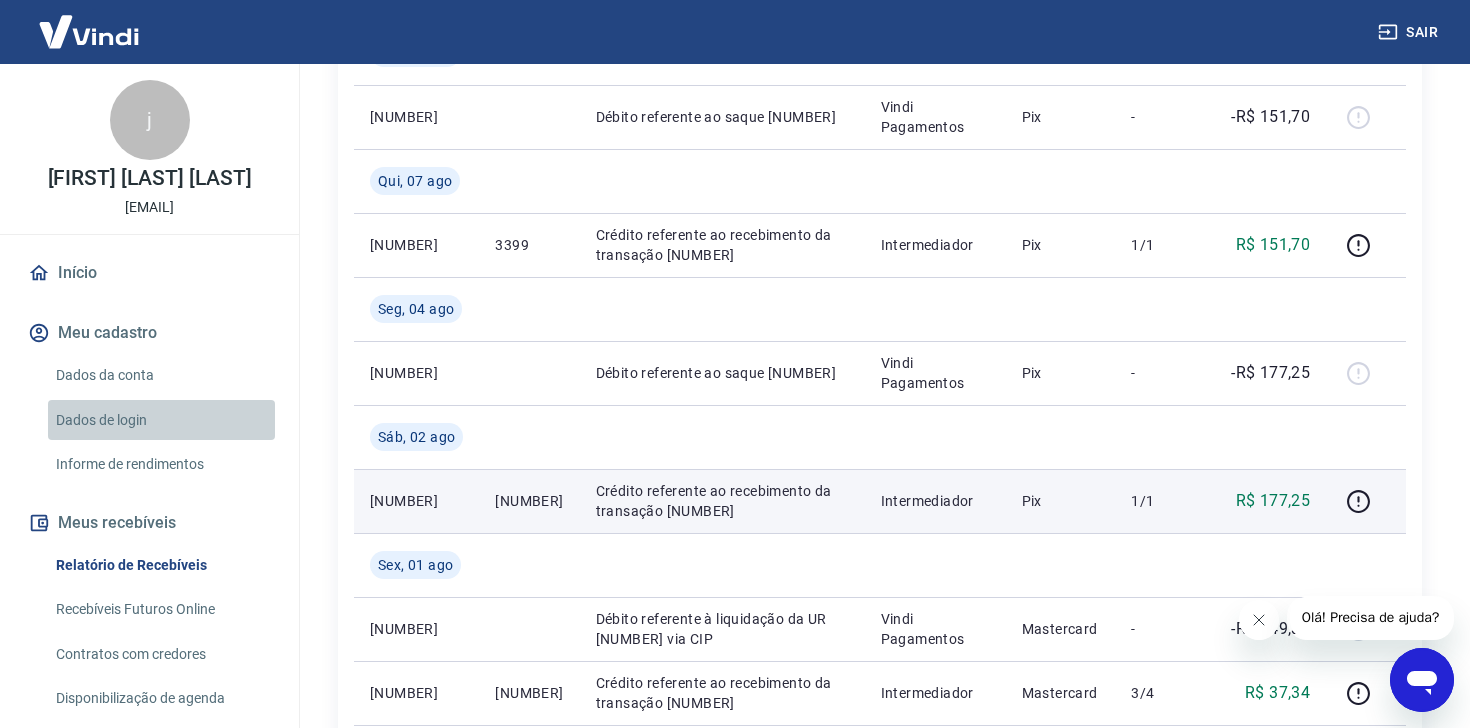 click on "Dados de login" at bounding box center (161, 420) 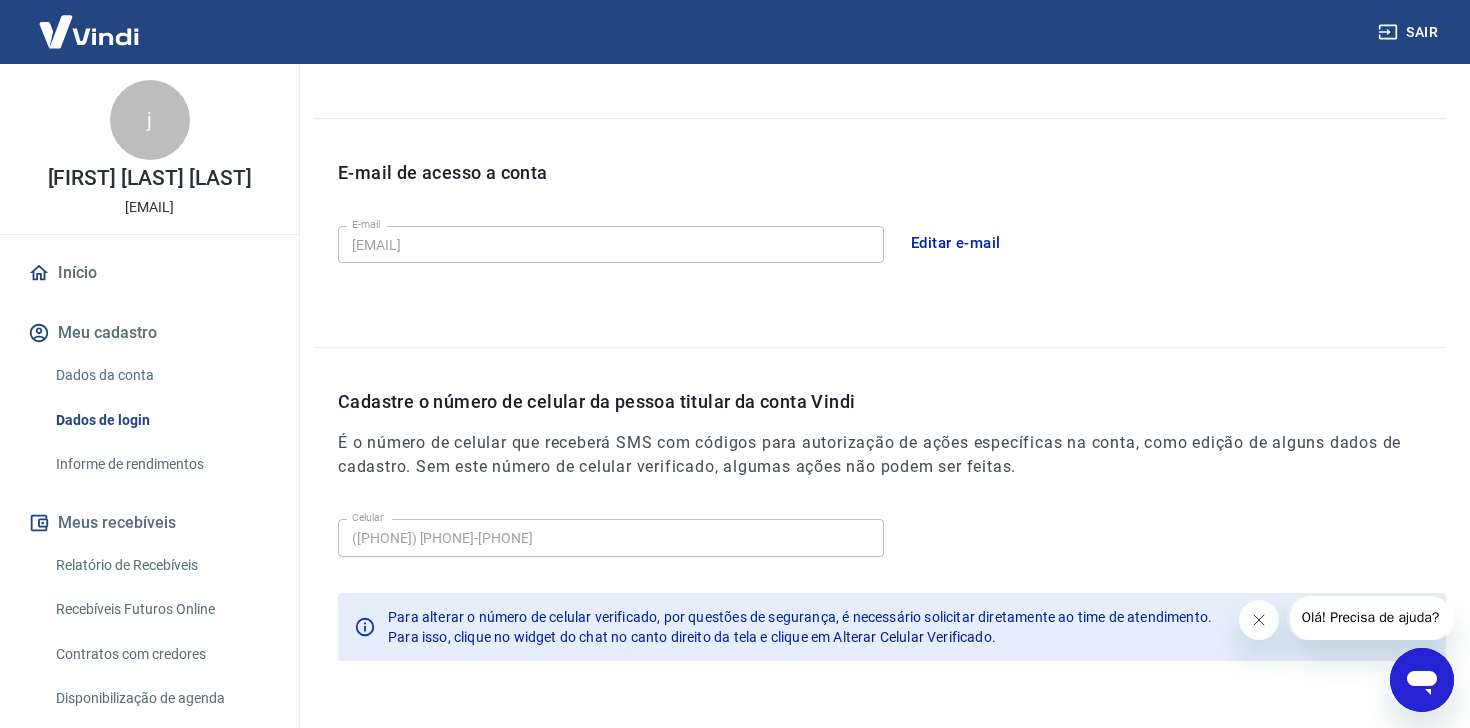 click on "Dados da conta" at bounding box center (161, 375) 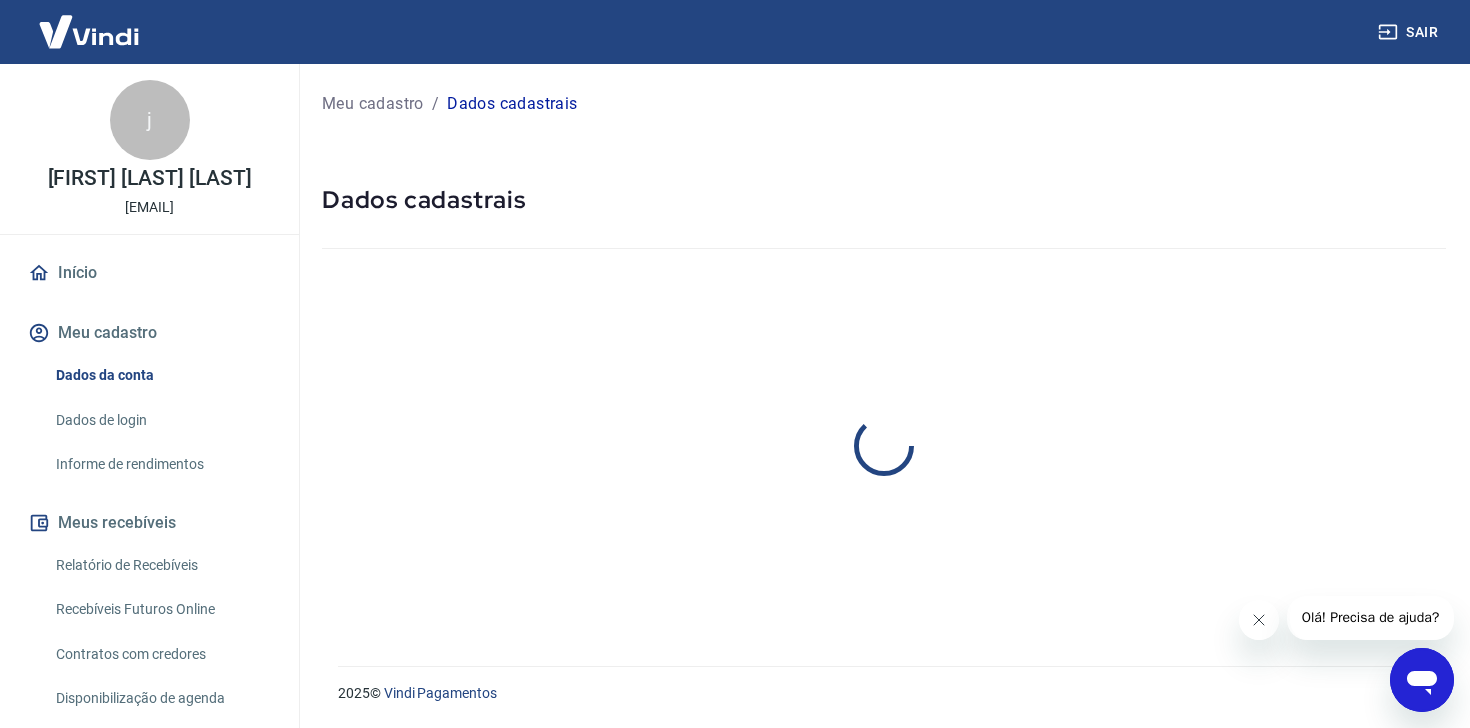scroll, scrollTop: 0, scrollLeft: 0, axis: both 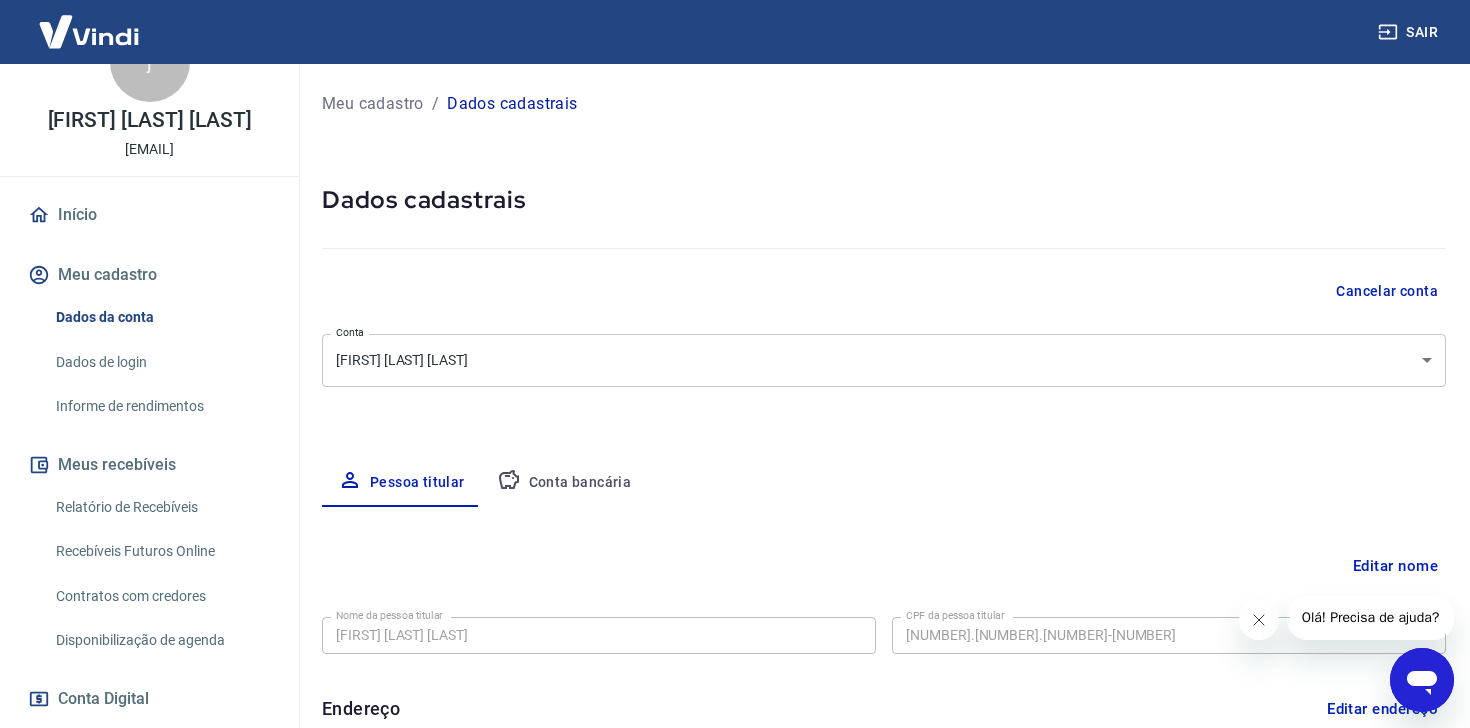 click on "Informe de rendimentos" at bounding box center (161, 406) 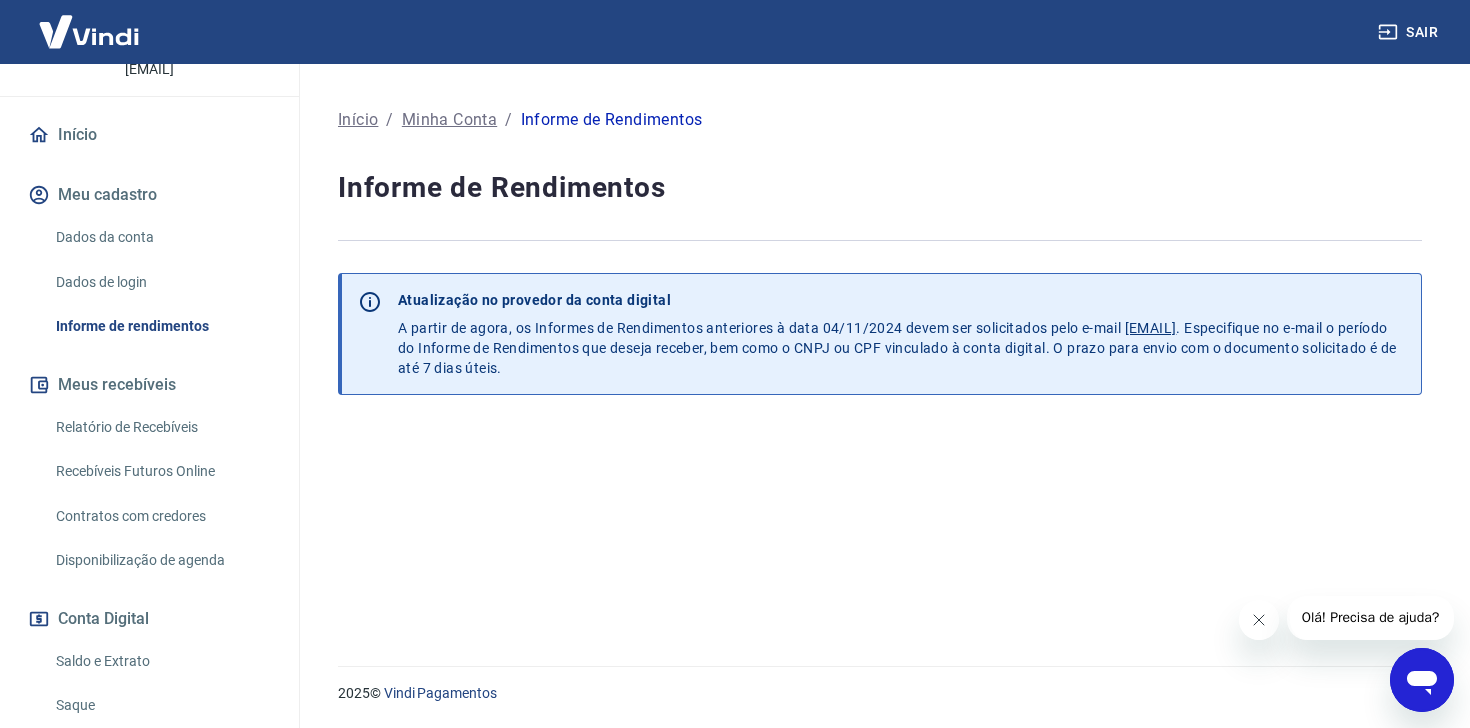 scroll, scrollTop: 139, scrollLeft: 0, axis: vertical 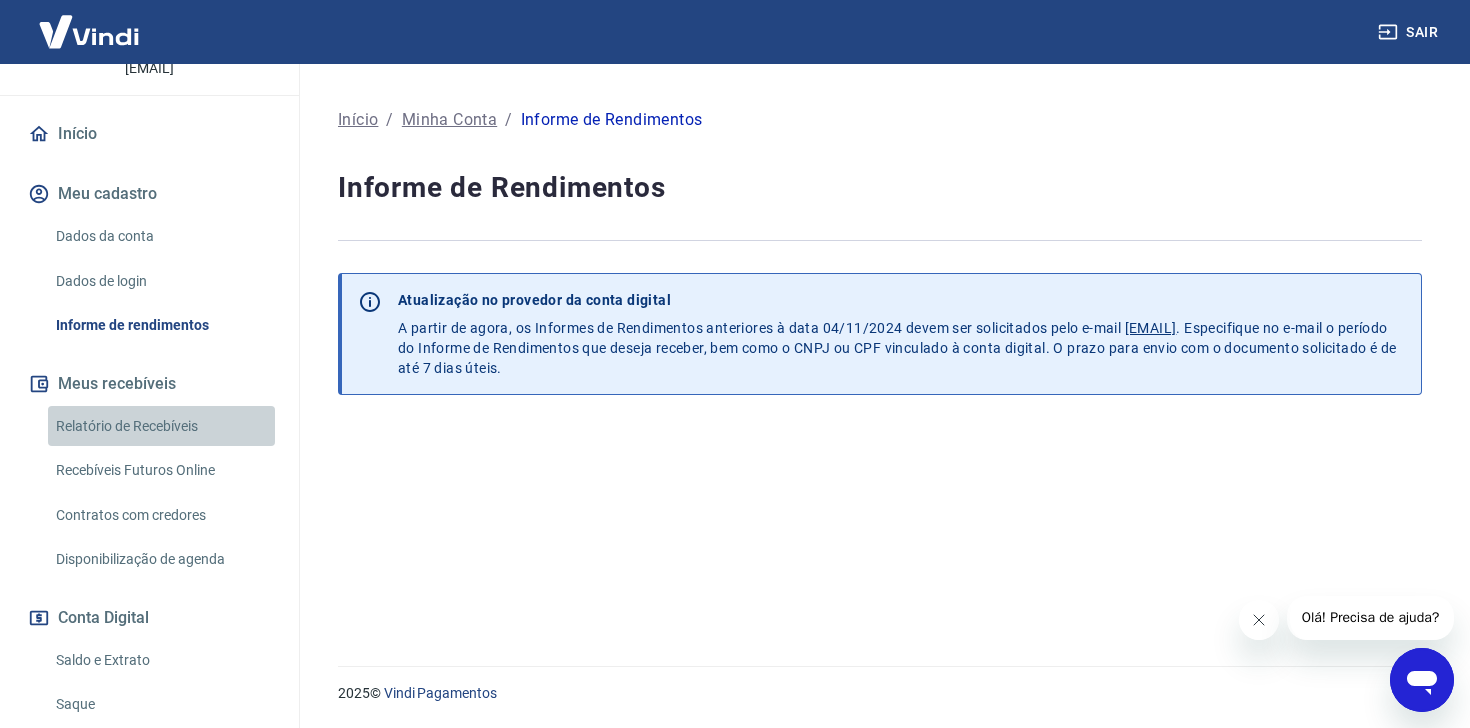 click on "Relatório de Recebíveis" at bounding box center (161, 426) 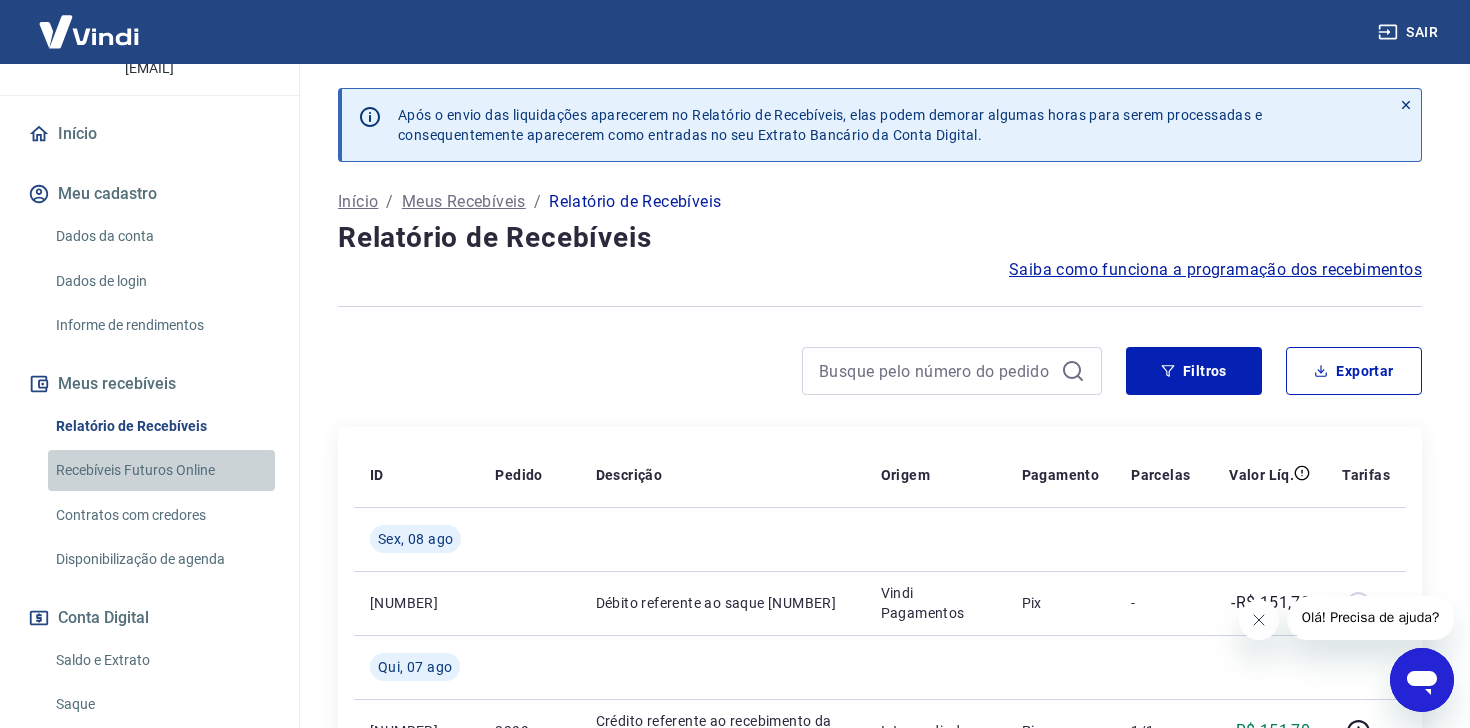 click on "Recebíveis Futuros Online" at bounding box center [161, 470] 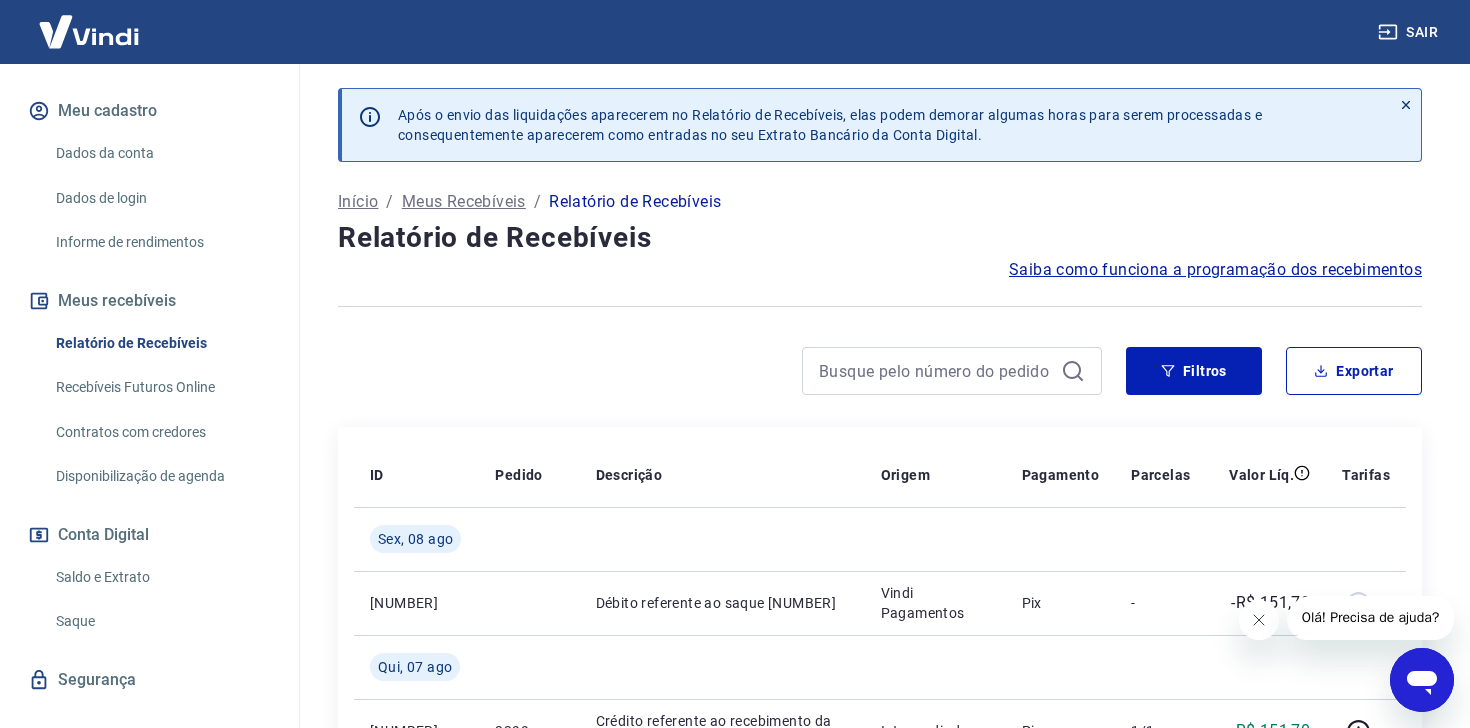 scroll, scrollTop: 255, scrollLeft: 0, axis: vertical 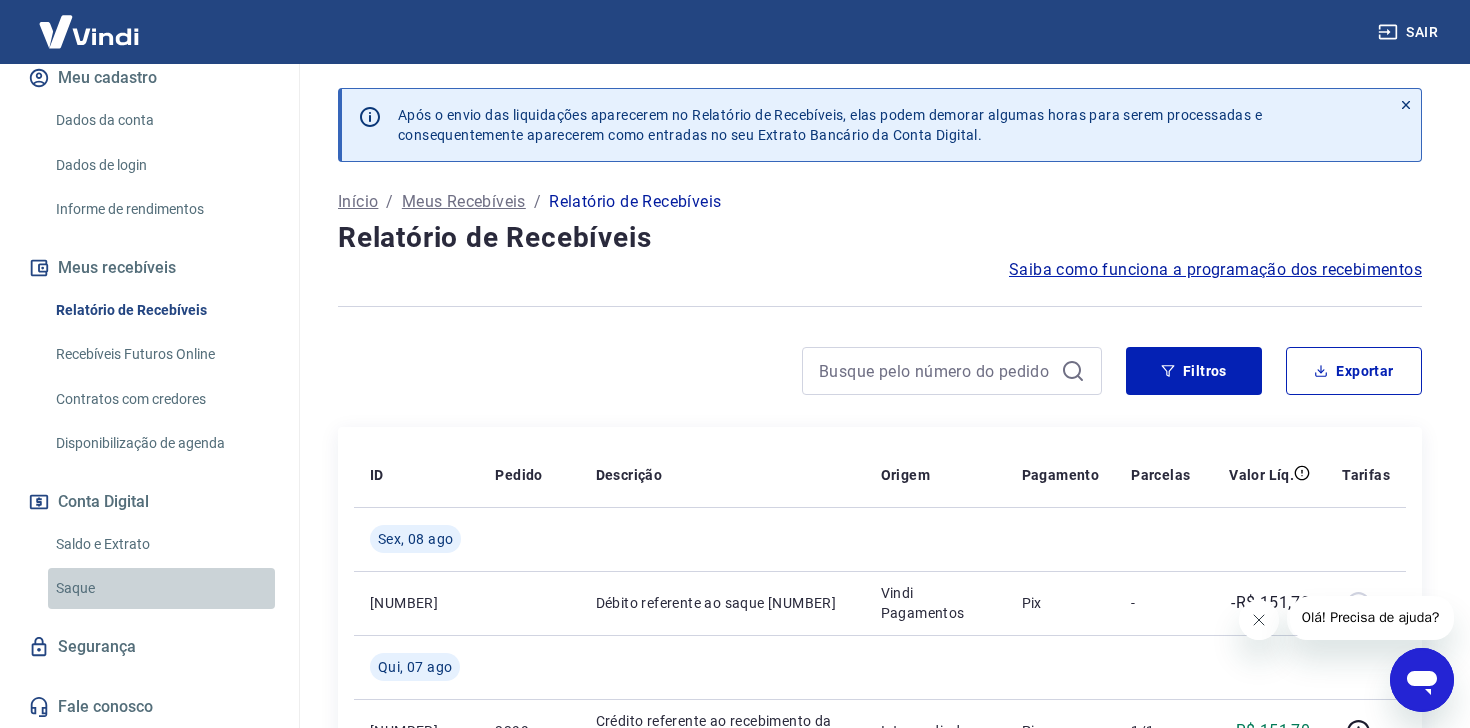 click on "Saque" at bounding box center (161, 588) 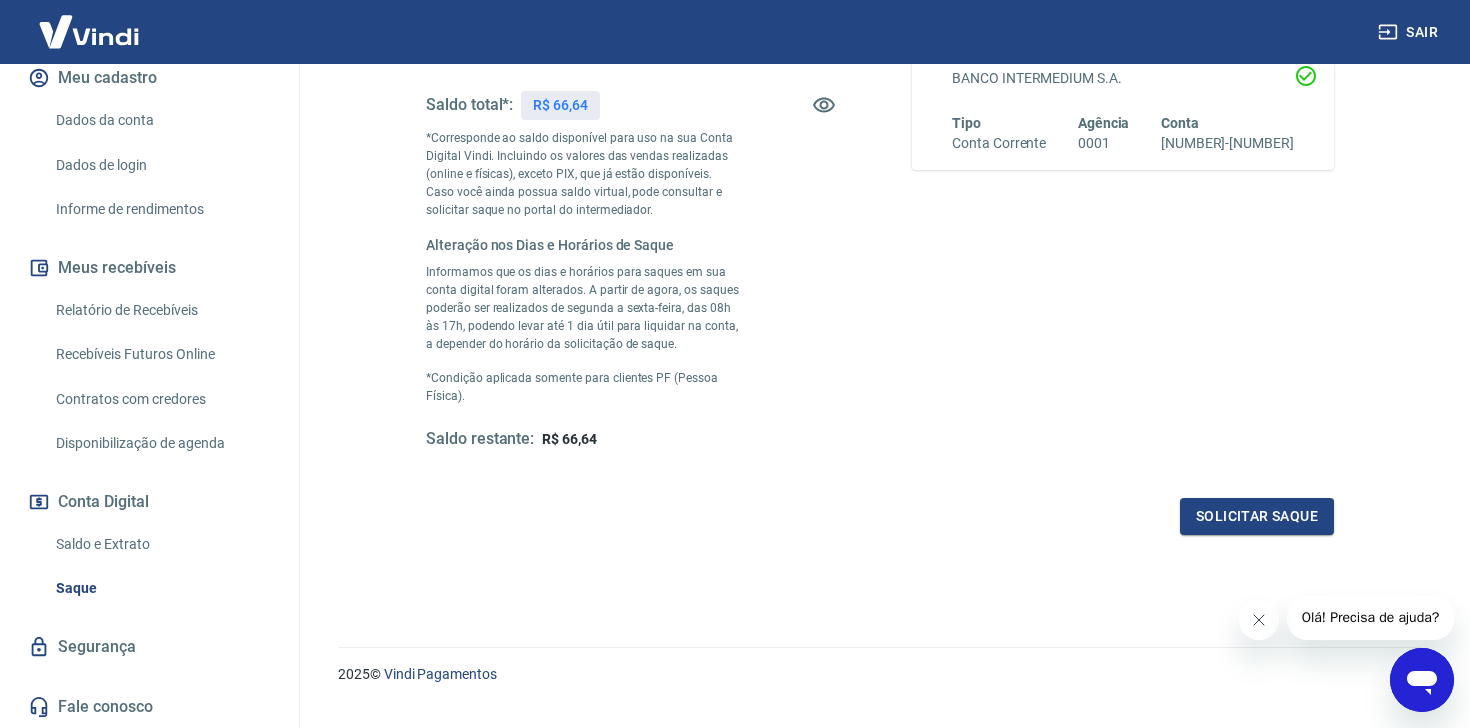 scroll, scrollTop: 446, scrollLeft: 0, axis: vertical 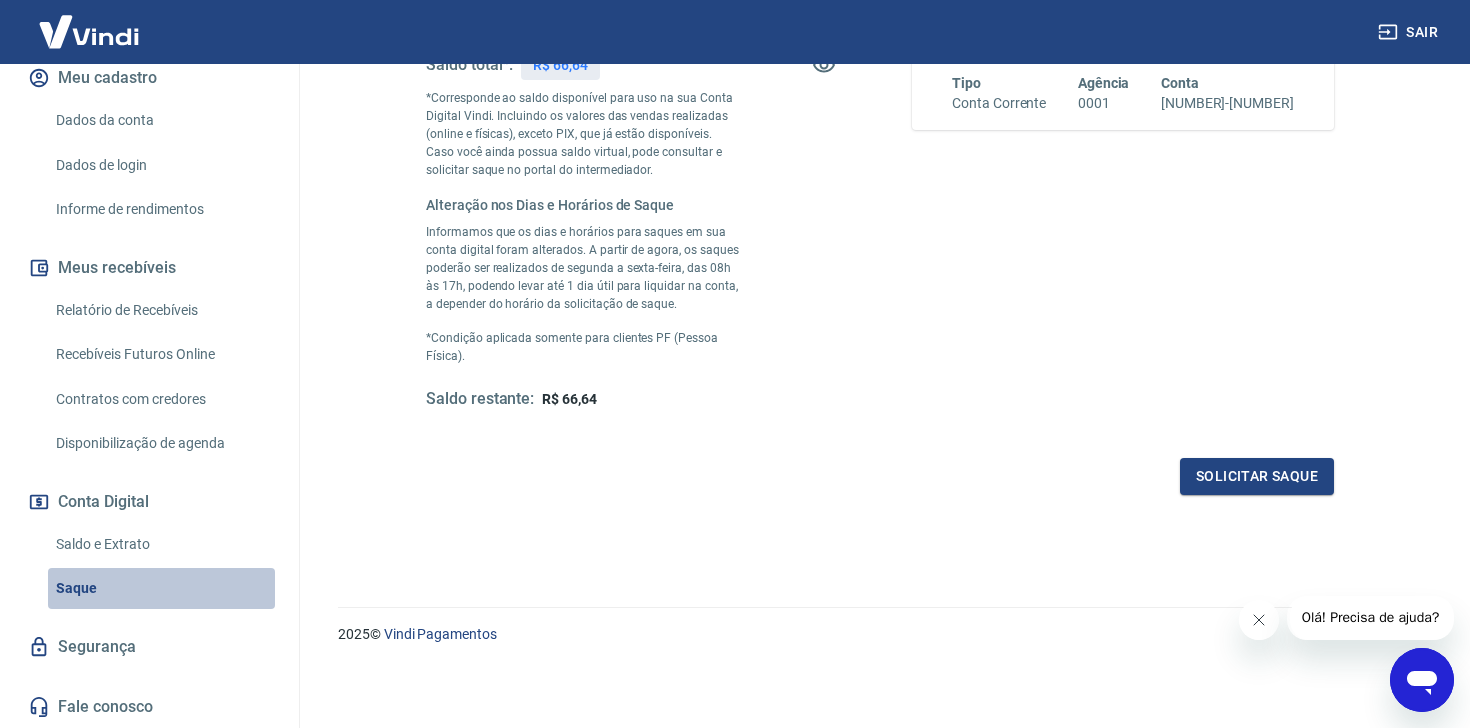 click on "Saque" at bounding box center [161, 588] 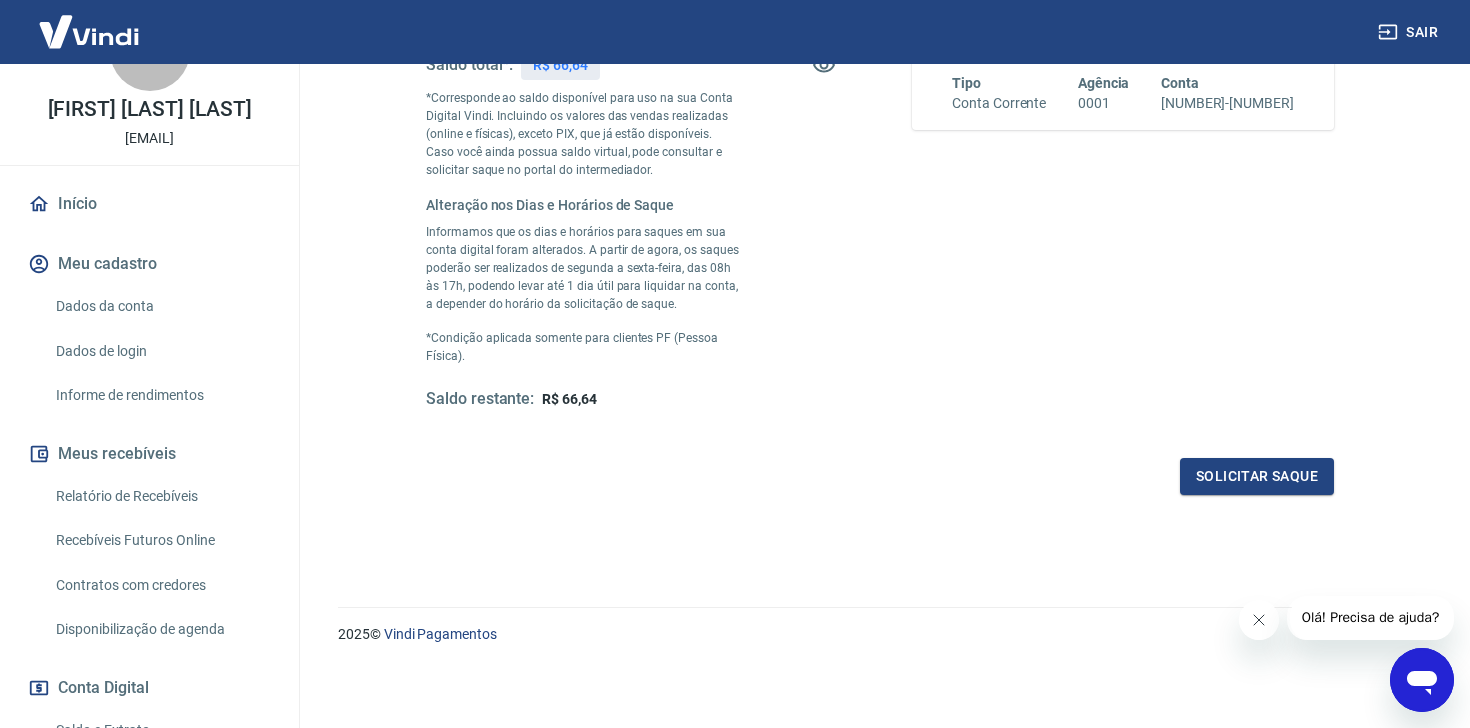 scroll, scrollTop: 0, scrollLeft: 0, axis: both 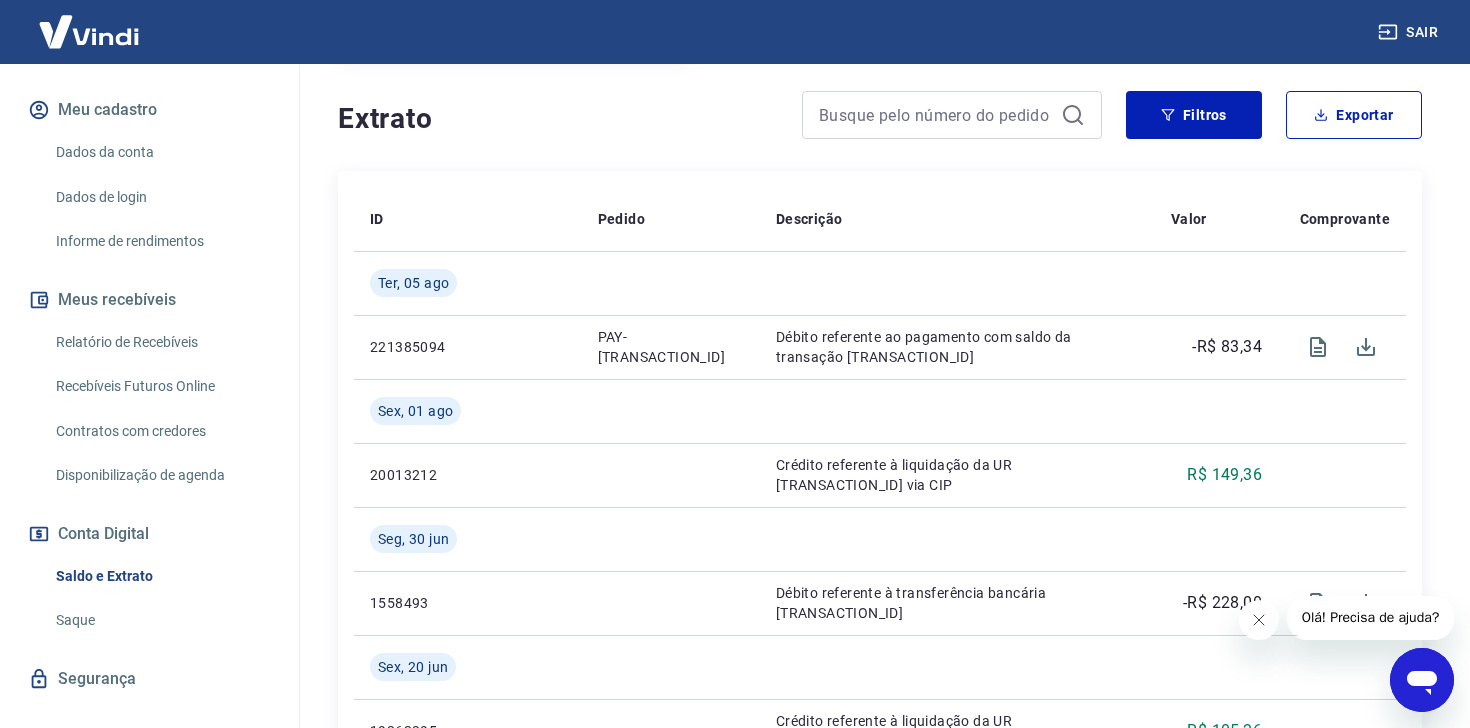 click on "Disponibilização de agenda" at bounding box center [161, 475] 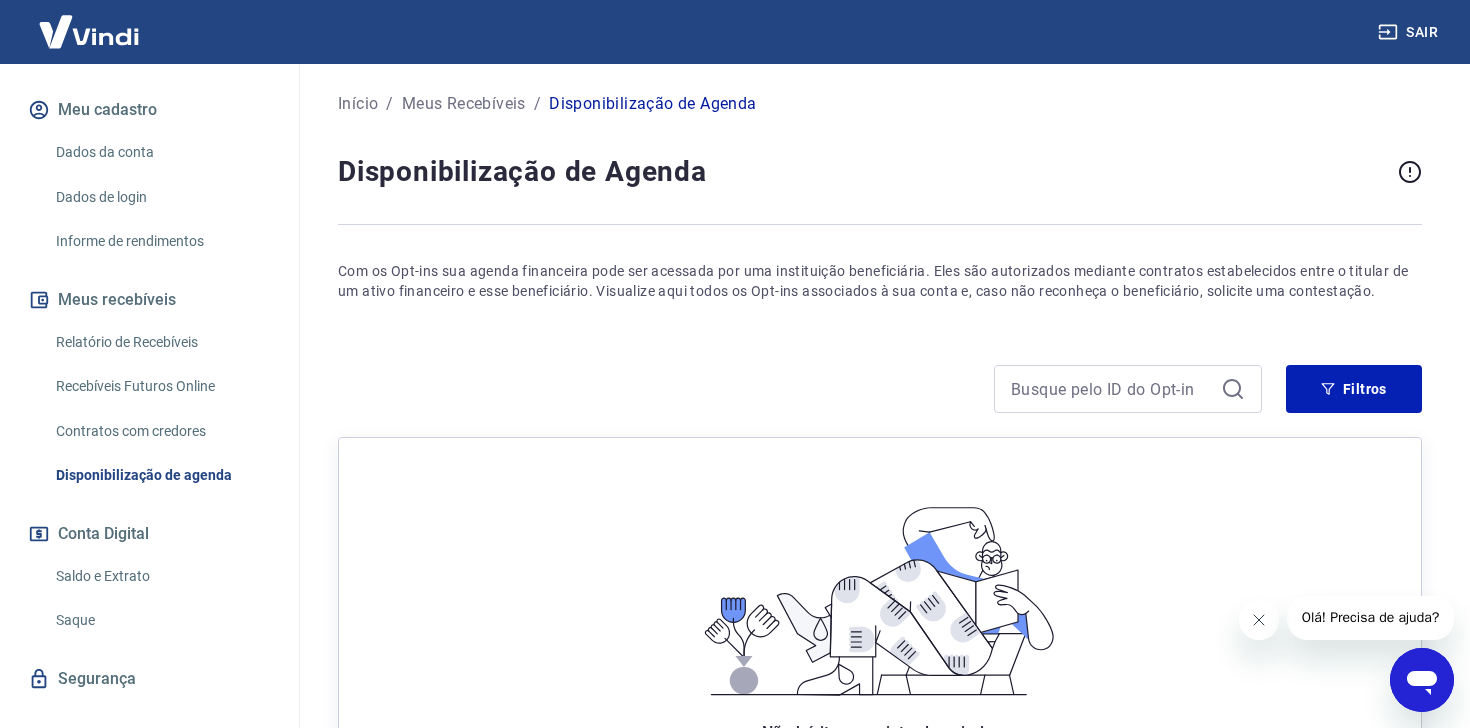 scroll, scrollTop: 237, scrollLeft: 0, axis: vertical 